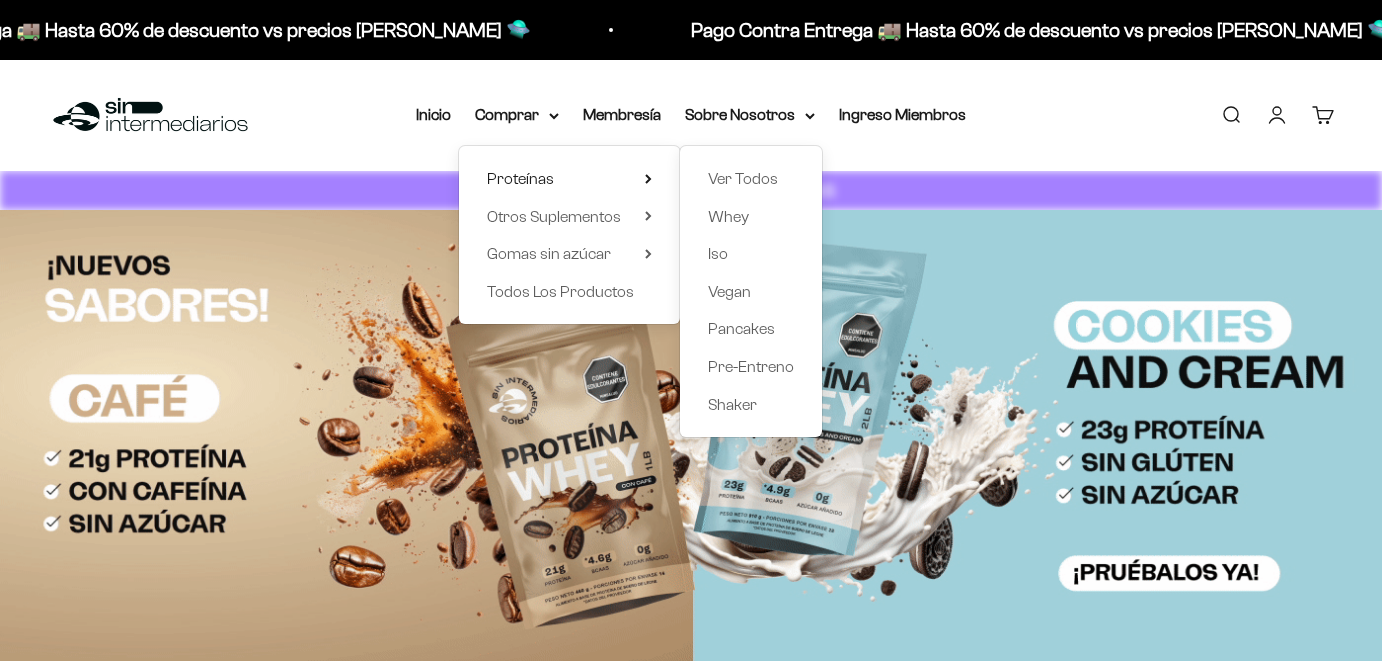 scroll, scrollTop: 0, scrollLeft: 0, axis: both 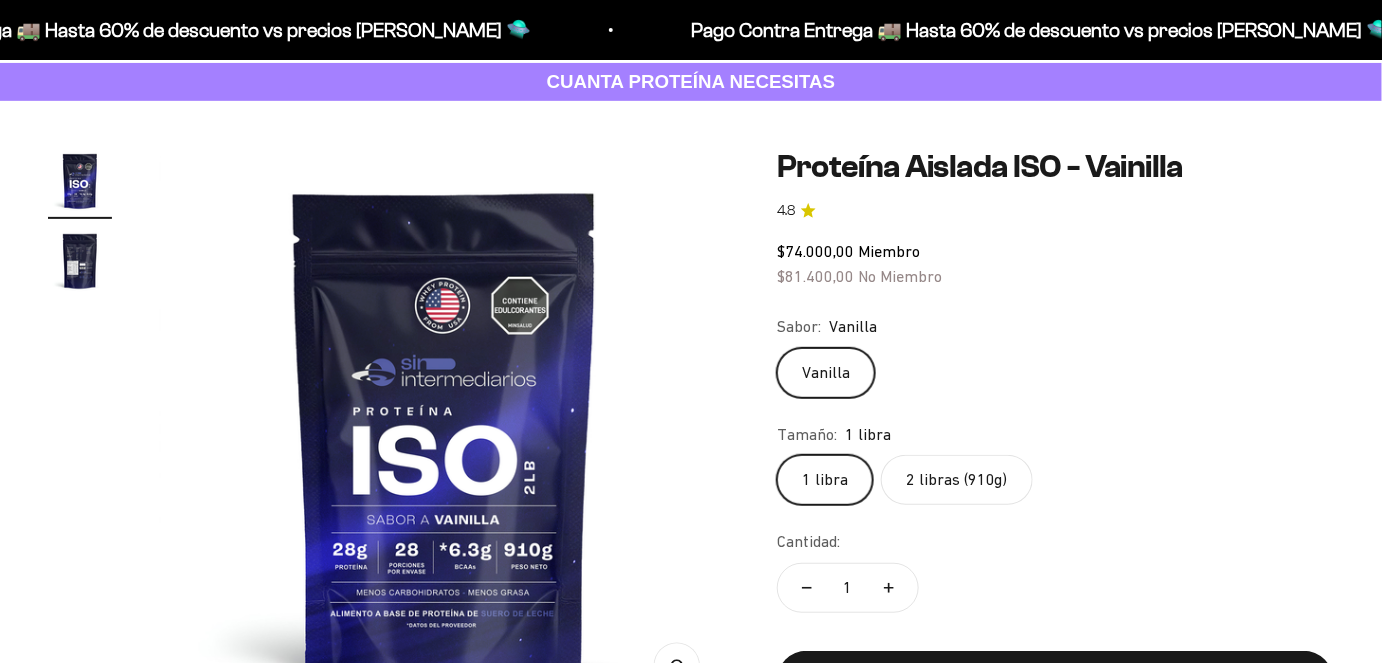 click at bounding box center [80, 261] 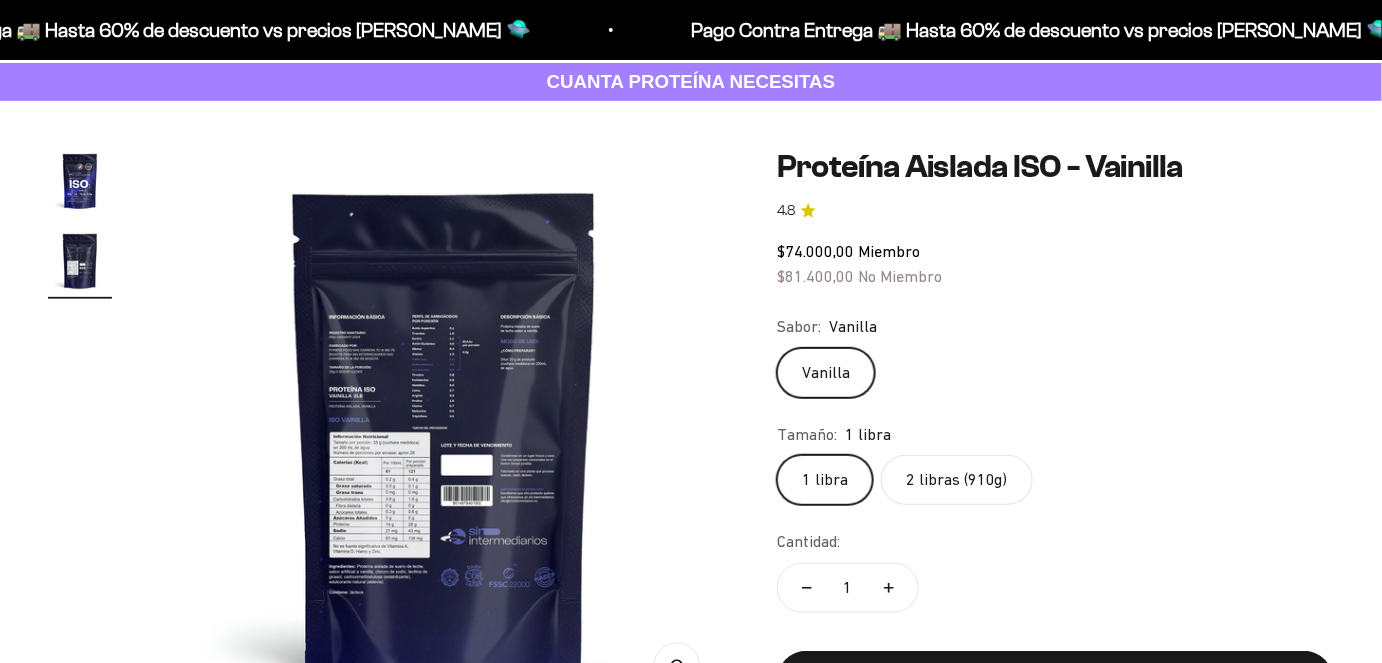 click at bounding box center (444, 433) 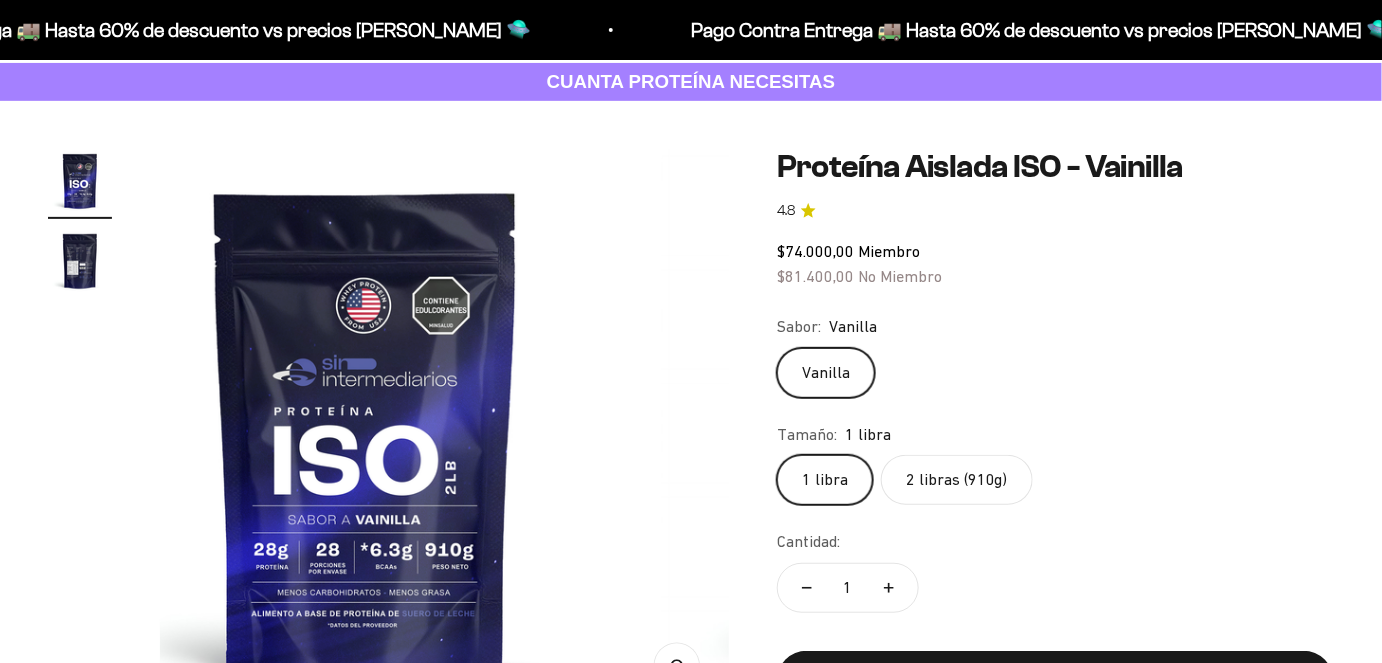 scroll, scrollTop: 0, scrollLeft: 0, axis: both 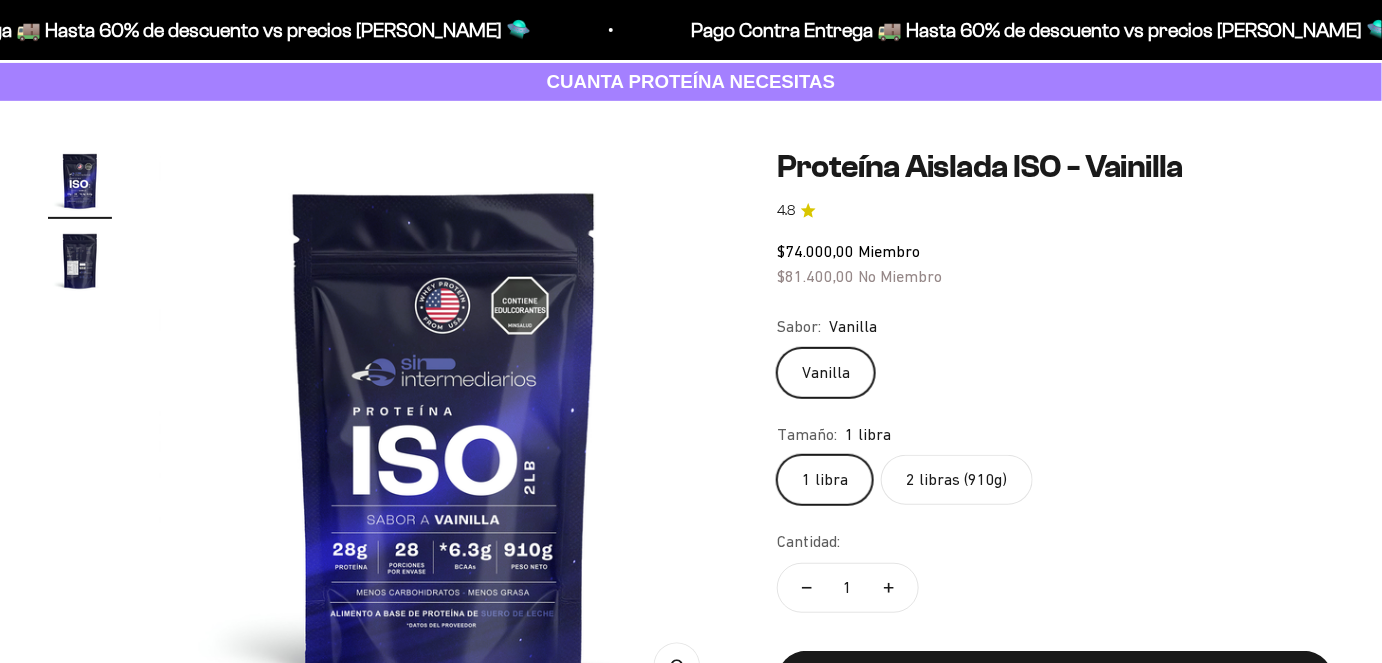 click at bounding box center [80, 261] 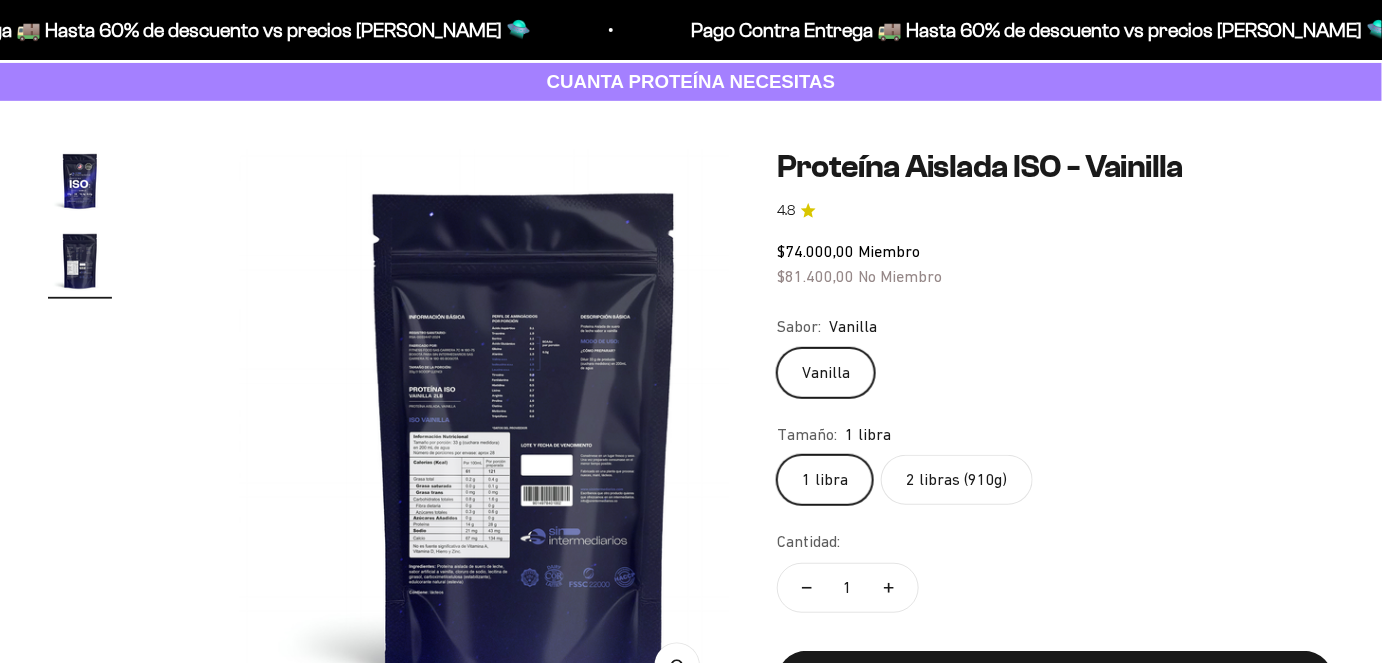 scroll, scrollTop: 0, scrollLeft: 581, axis: horizontal 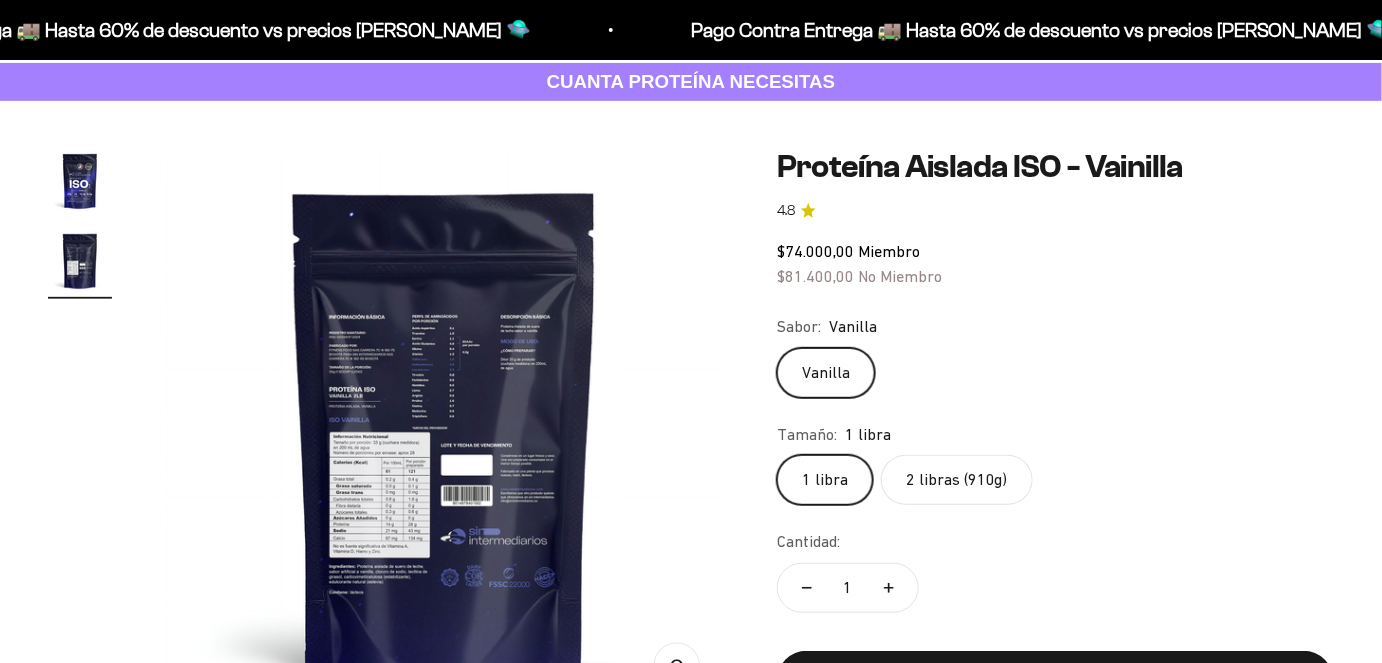 click at bounding box center [444, 433] 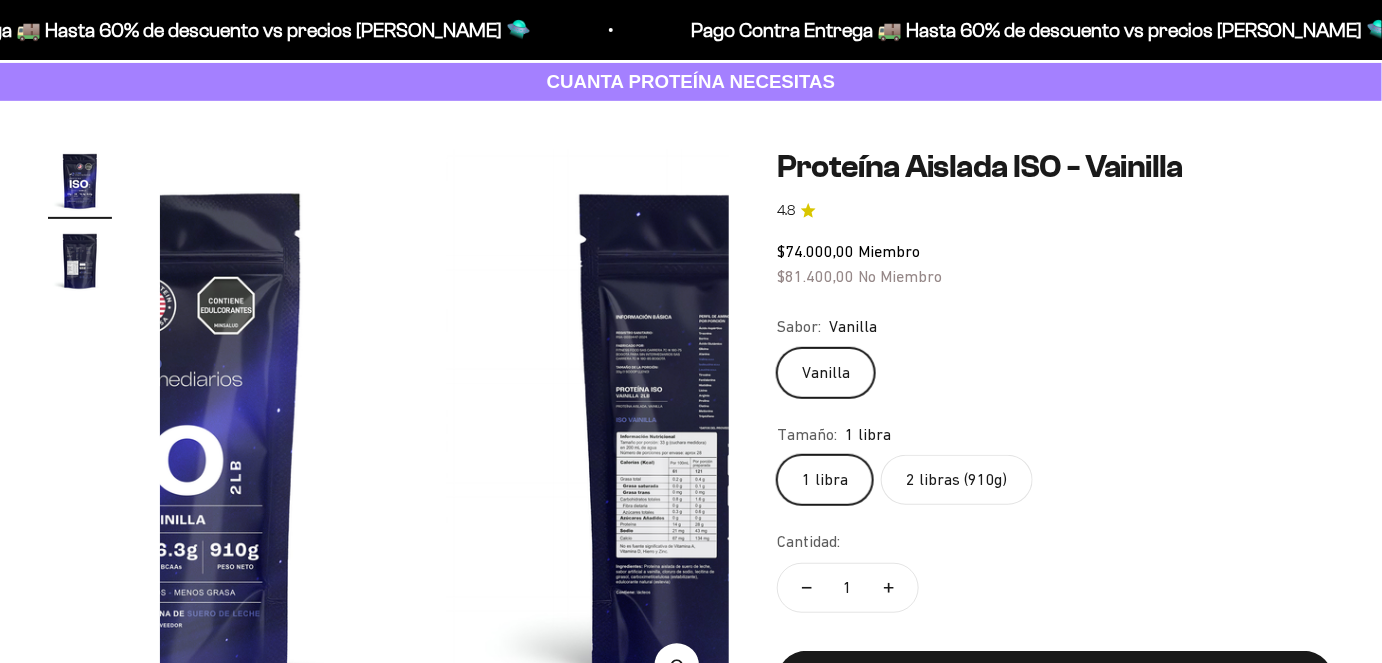 scroll, scrollTop: 0, scrollLeft: 0, axis: both 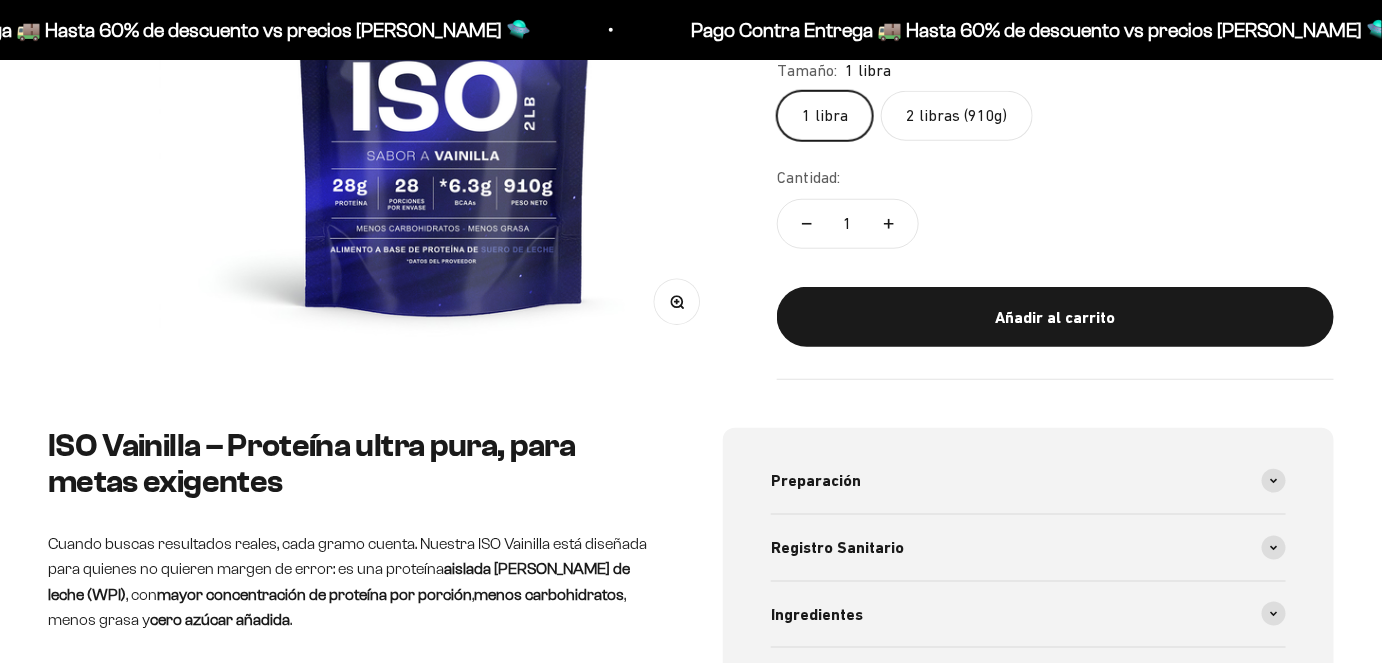 click on "Zoom" at bounding box center [676, 302] 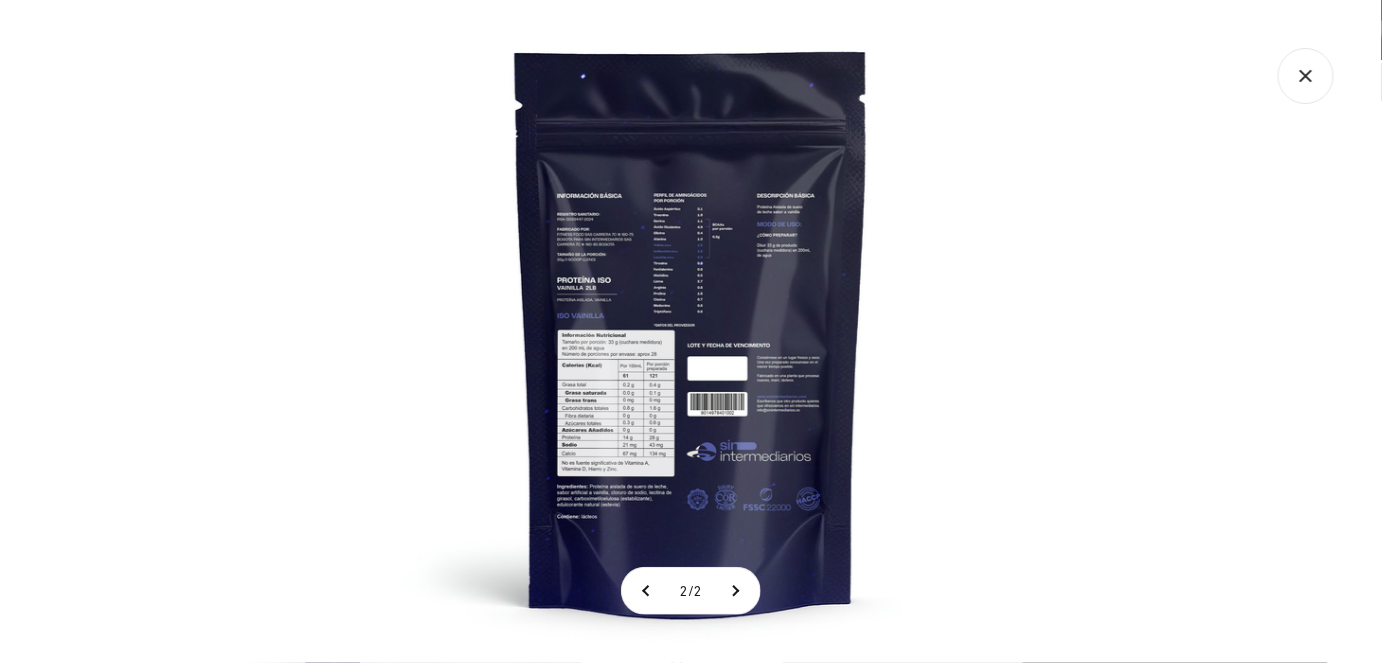 click at bounding box center [691, 331] 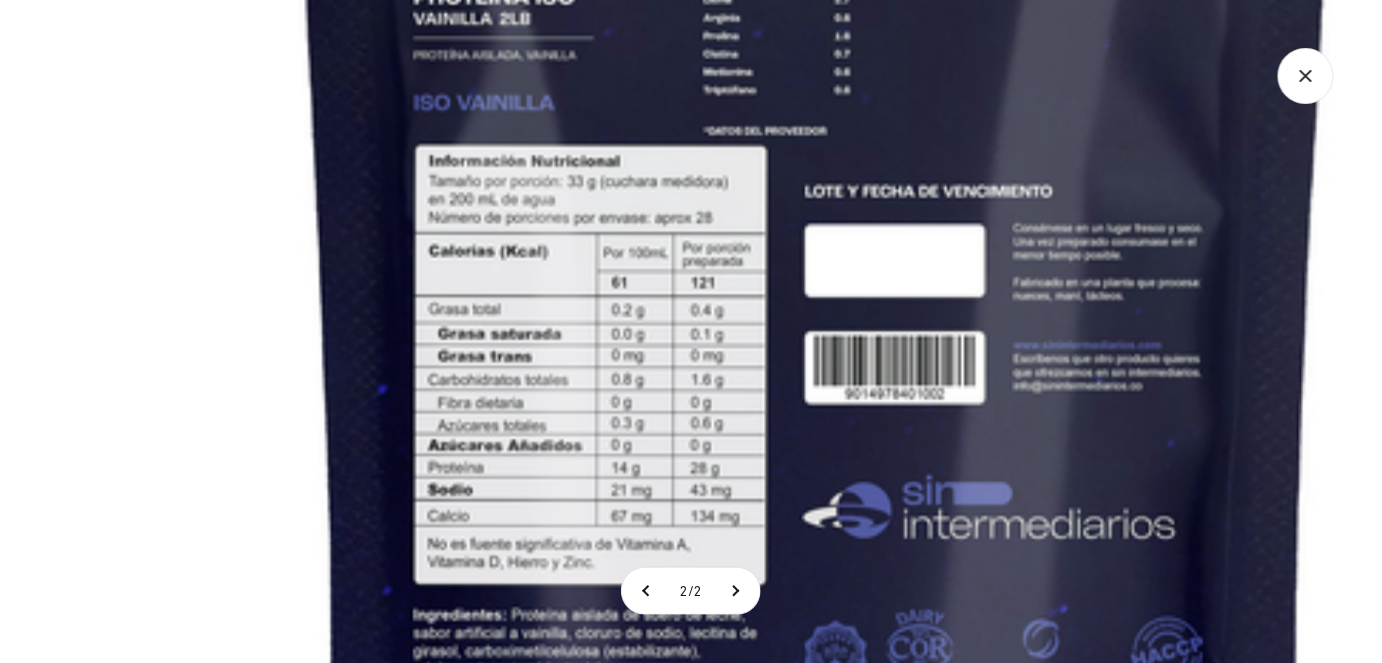 click at bounding box center (816, 149) 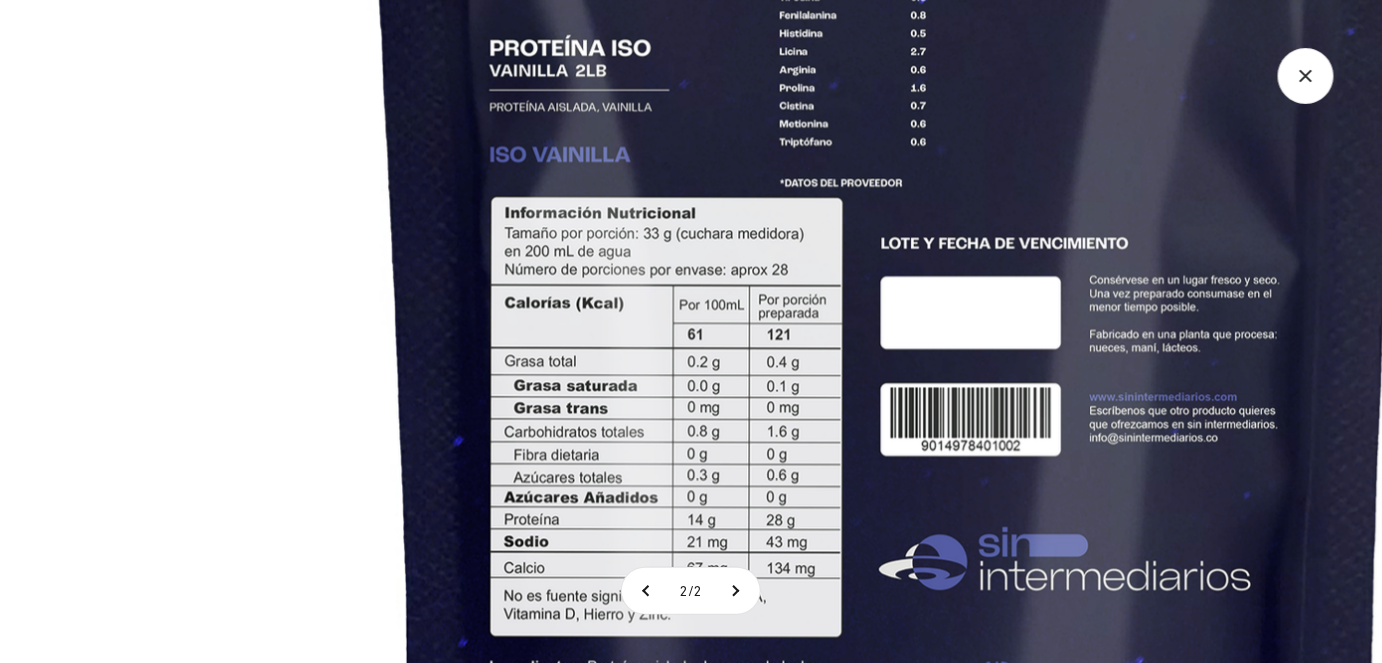 click at bounding box center [892, 201] 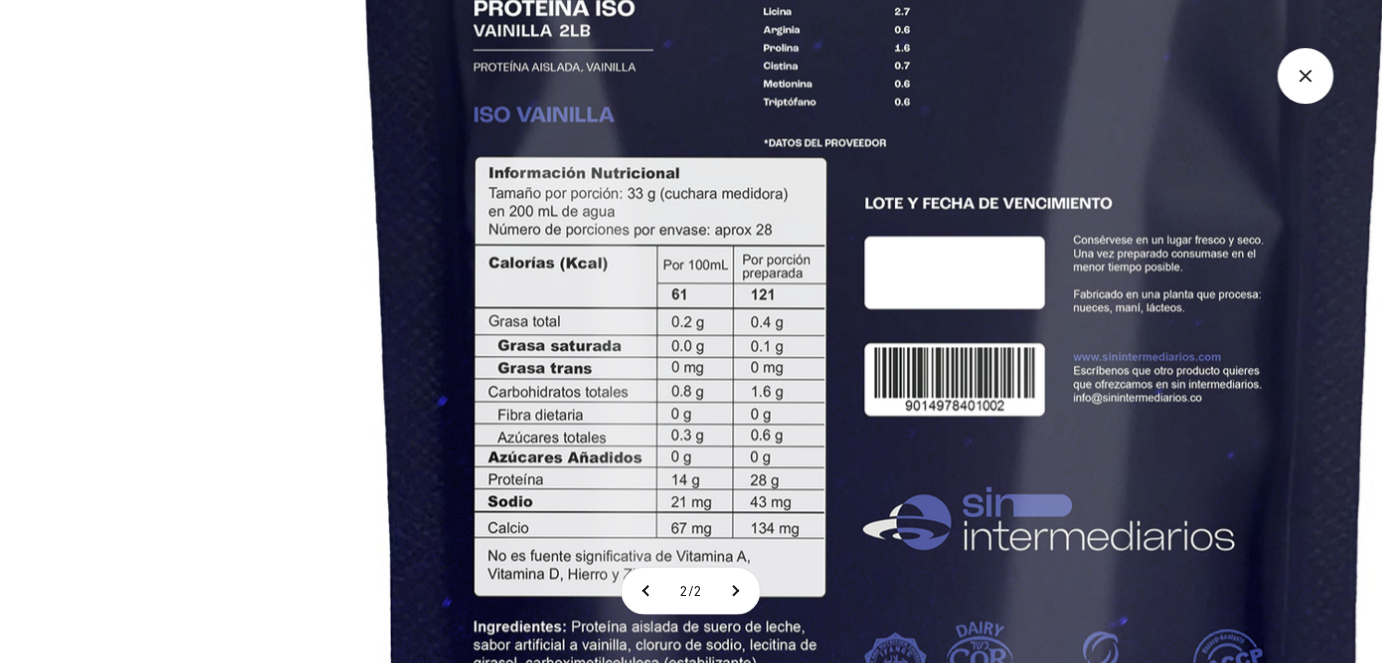 click on "Ir al contenido
Pago Contra Entrega 🚚 Hasta 60% de descuento vs precios de mercado 🛸
Pago Contra Entrega 🚚 Hasta 60% de descuento vs precios de mercado 🛸
Pago Contra Entrega 🚚 Hasta 60% de descuento vs precios de mercado 🛸
Pago Contra Entrega 🚚 Hasta 60% de descuento vs precios de mercado 🛸
Pago Contra Entrega 🚚 Hasta 60% de descuento vs precios de mercado 🛸
Pago Contra Entrega 🚚 Hasta 60% de descuento vs precios de mercado 🛸
Pago Contra Entrega 🚚 Hasta 60% de descuento vs precios de mercado 🛸
Pago Contra Entrega 🚚 Hasta 60% de descuento vs precios de mercado 🛸
Pago Contra Entrega 🚚 Hasta 60% de descuento vs precios de mercado 🛸" at bounding box center (691, 2903) 